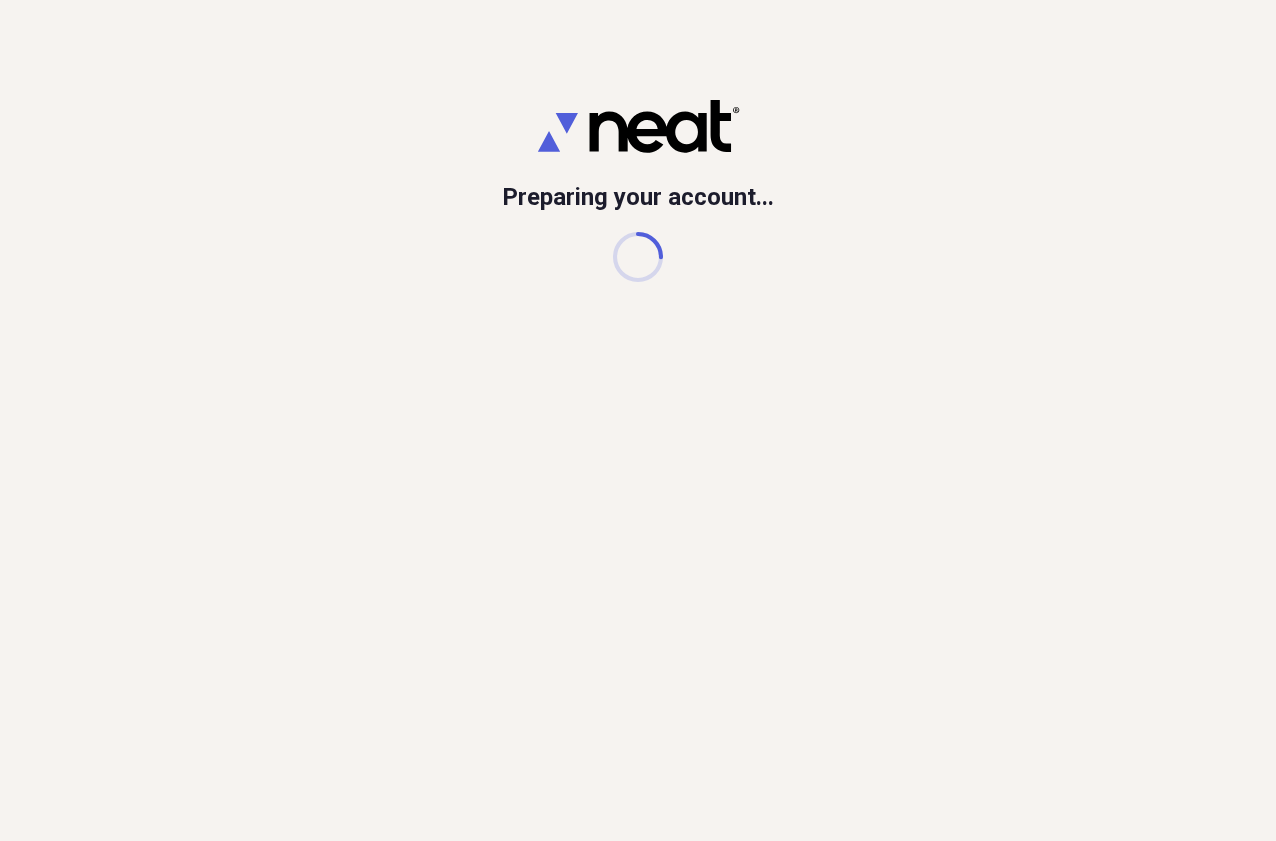 scroll, scrollTop: 0, scrollLeft: 0, axis: both 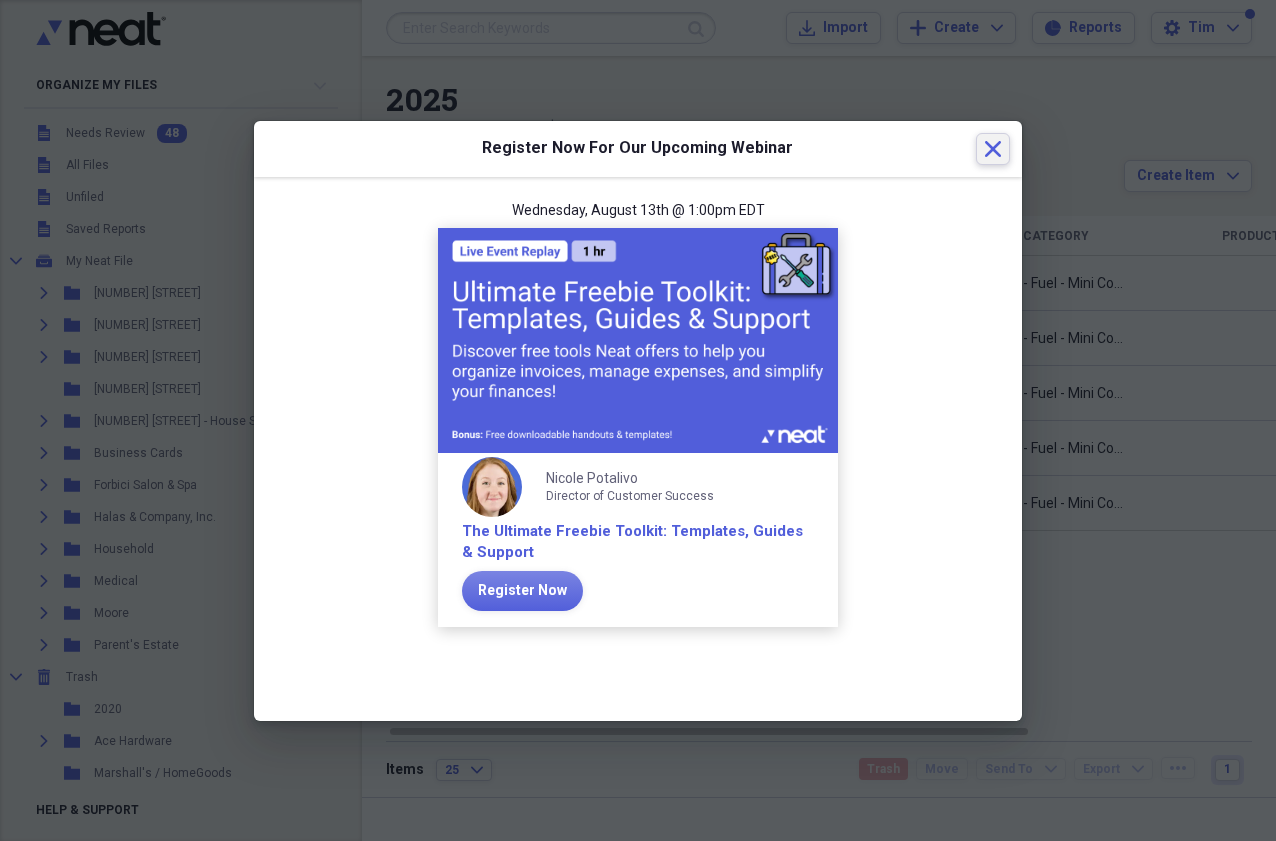 click on "Close" at bounding box center [993, 149] 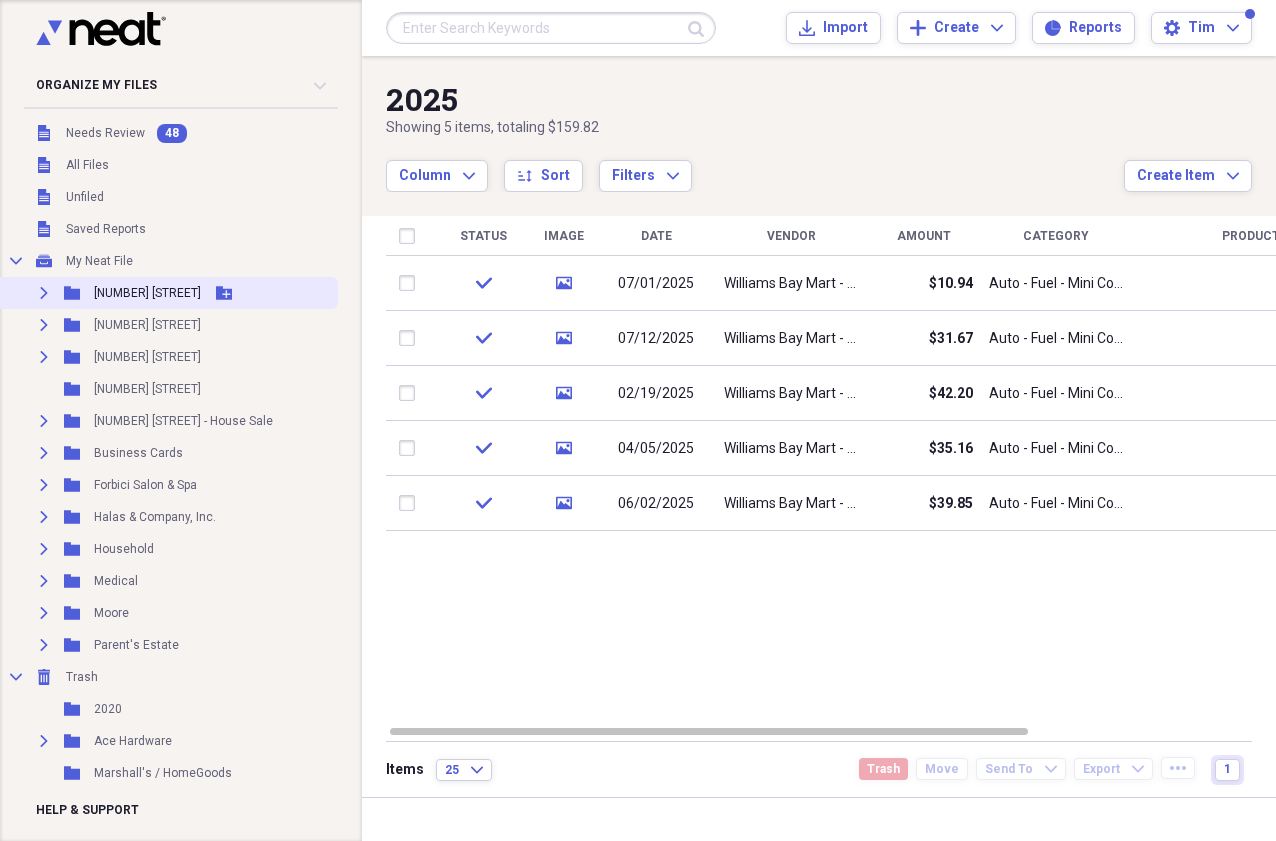 click on "Expand Folder [NUMBER] [STREET] Add Folder" at bounding box center [167, 293] 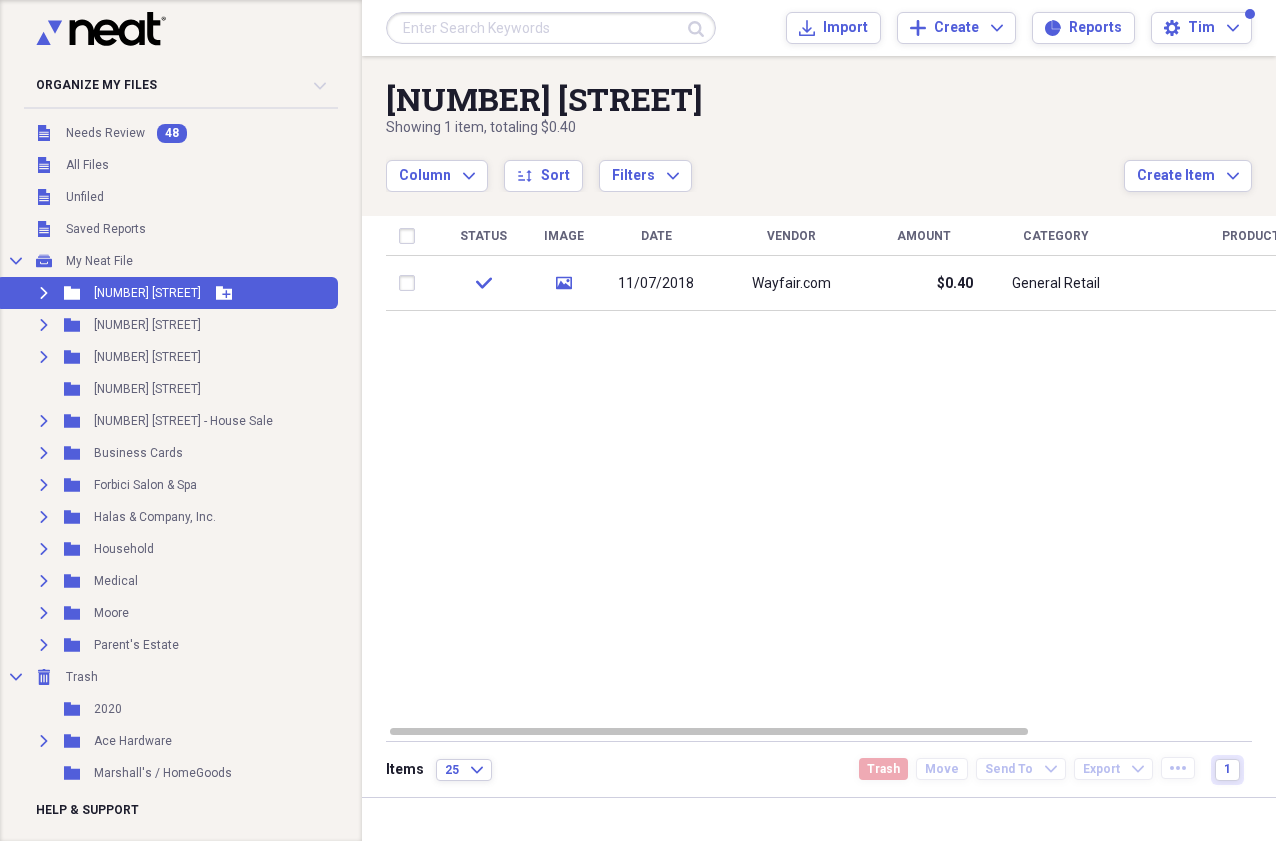 click on "Expand" 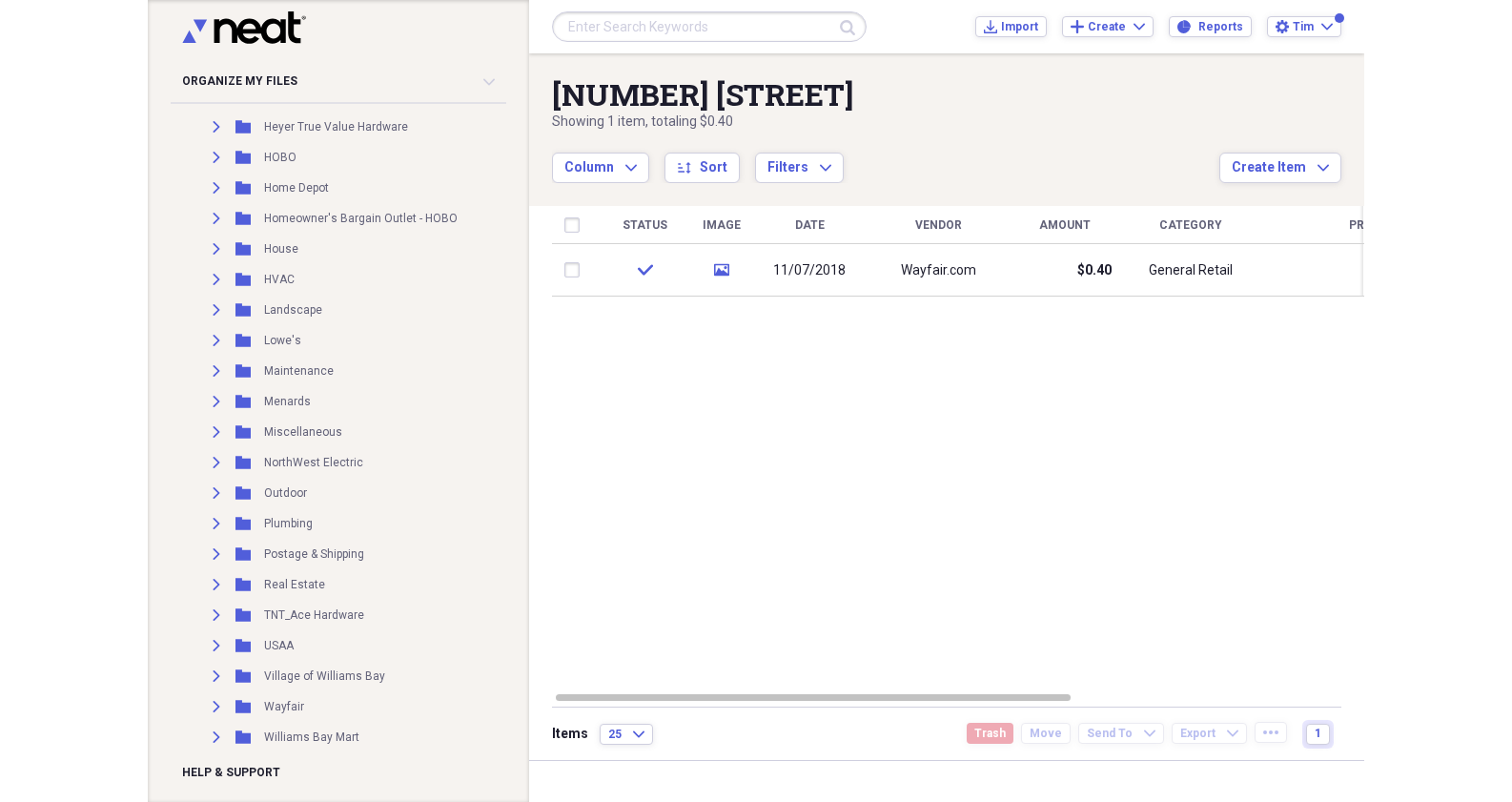 scroll, scrollTop: 1170, scrollLeft: 0, axis: vertical 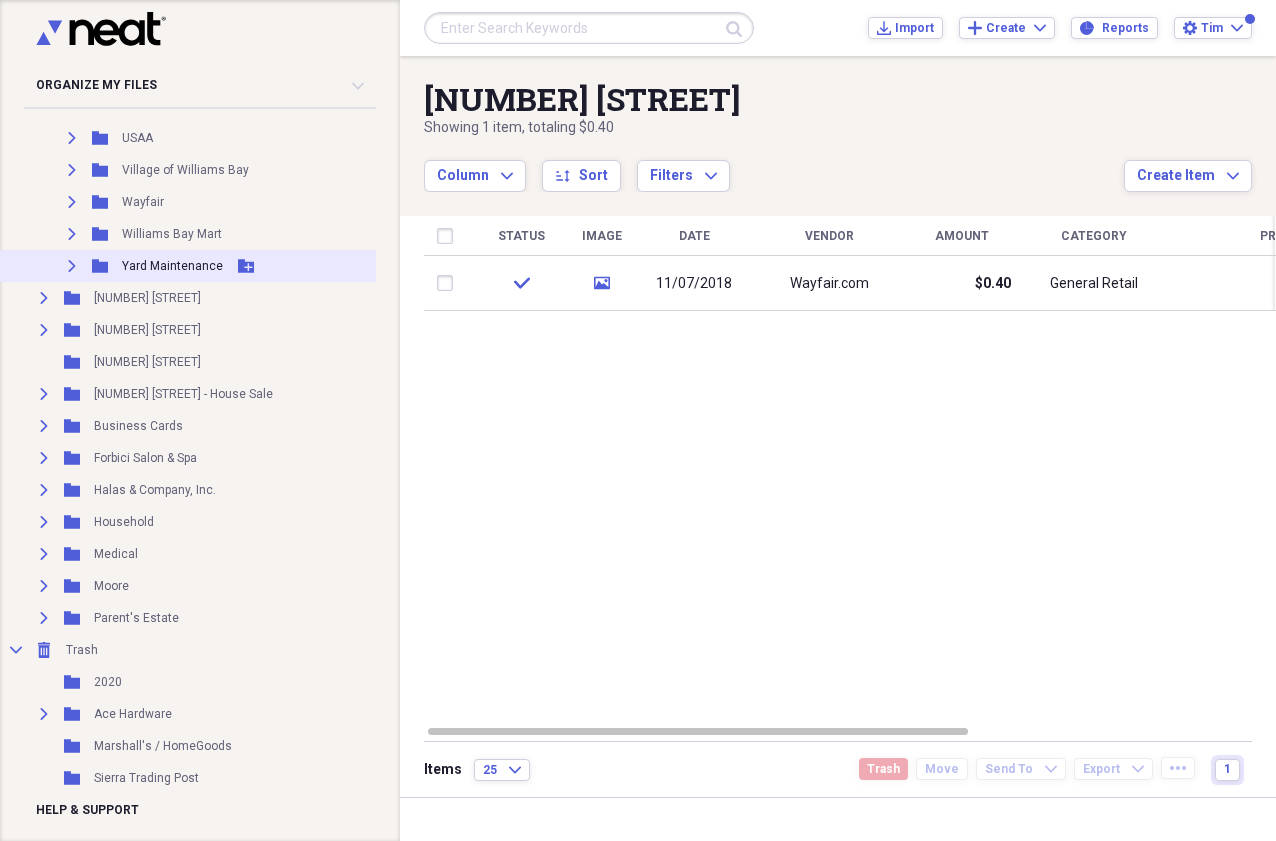 click on "Yard Maintenance" at bounding box center [172, 266] 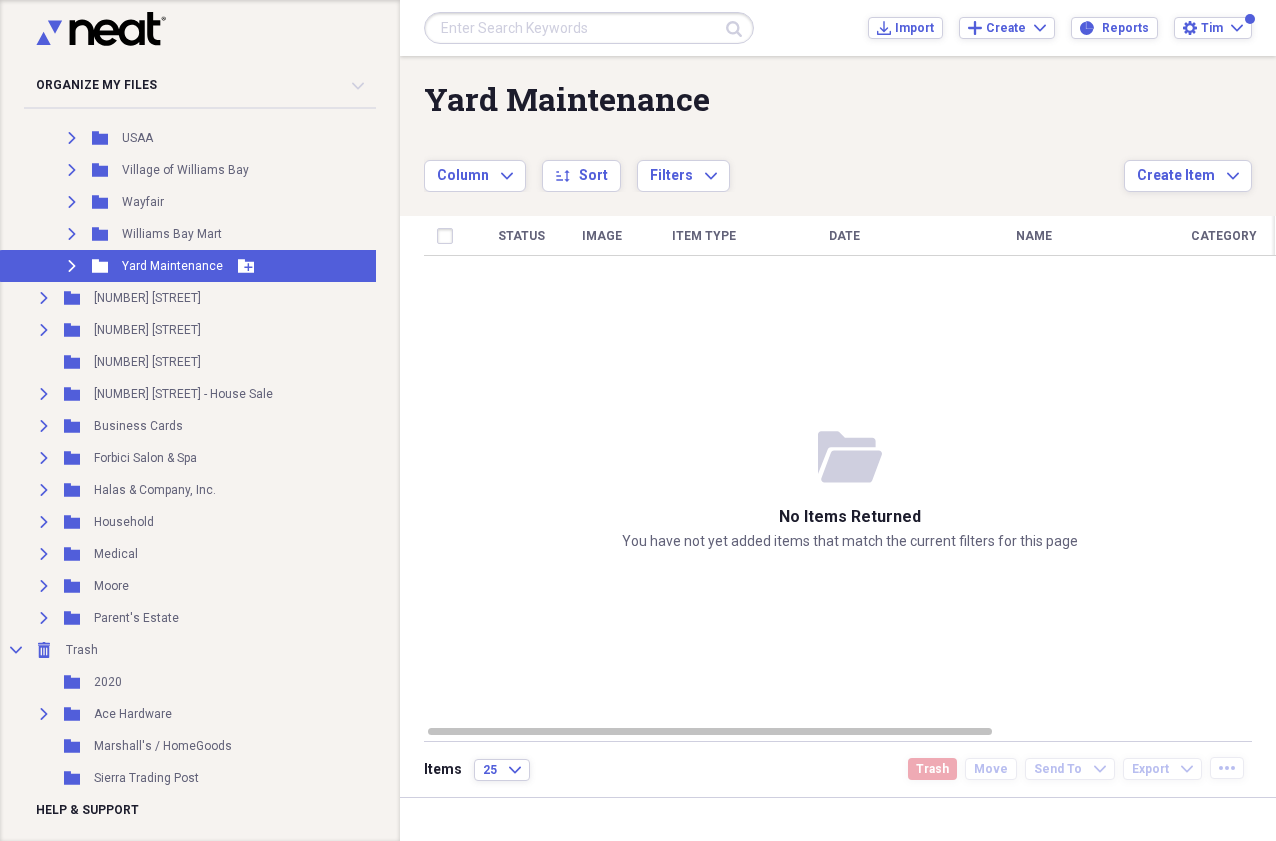 click 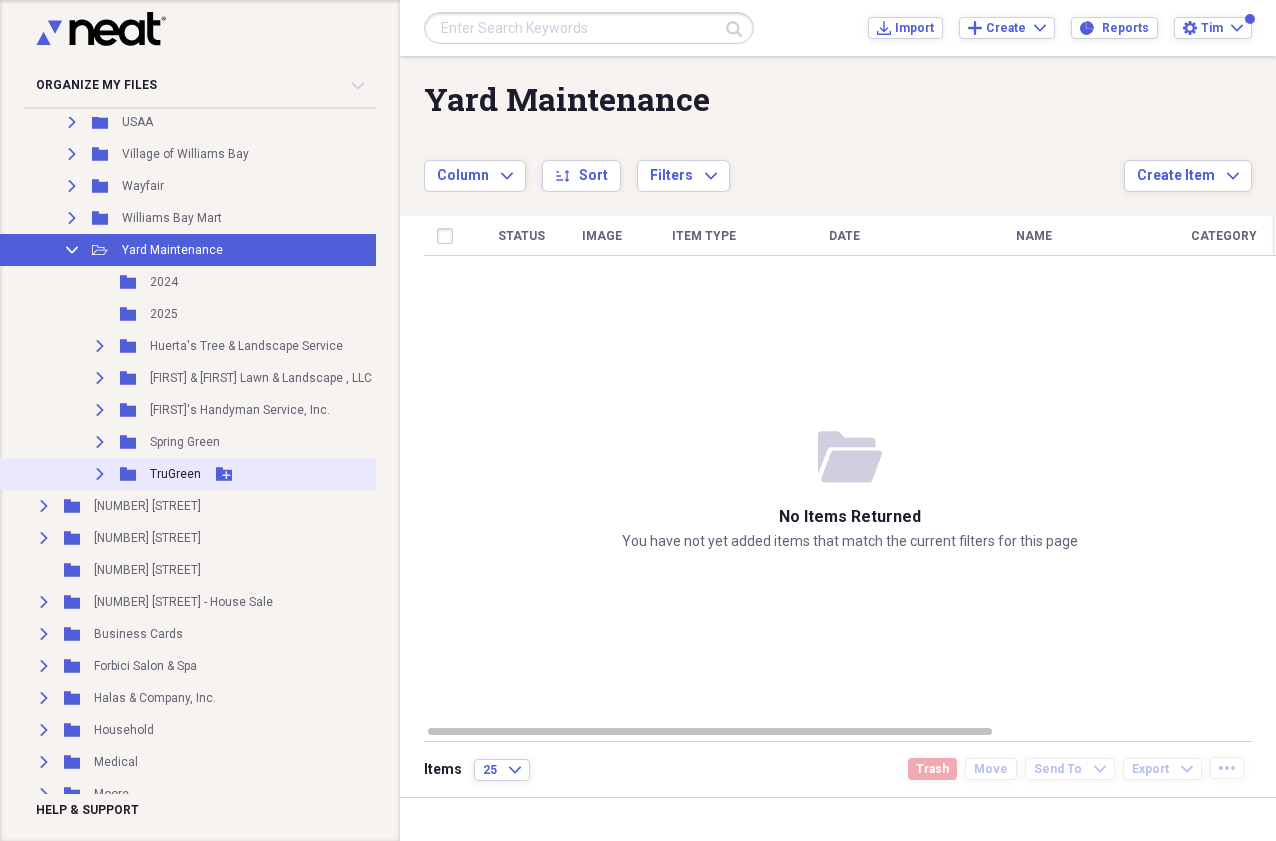 click on "TruGreen" at bounding box center (175, 474) 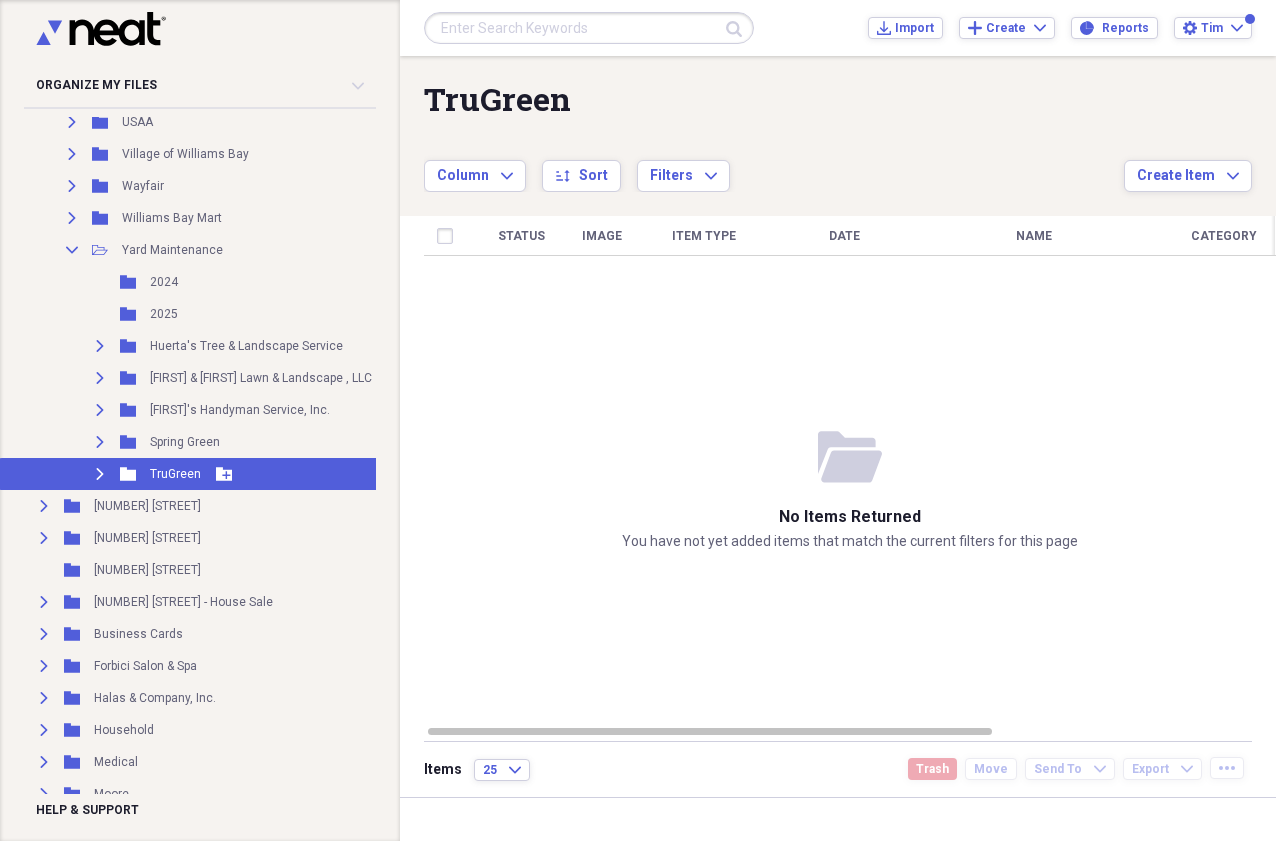 click on "Expand" 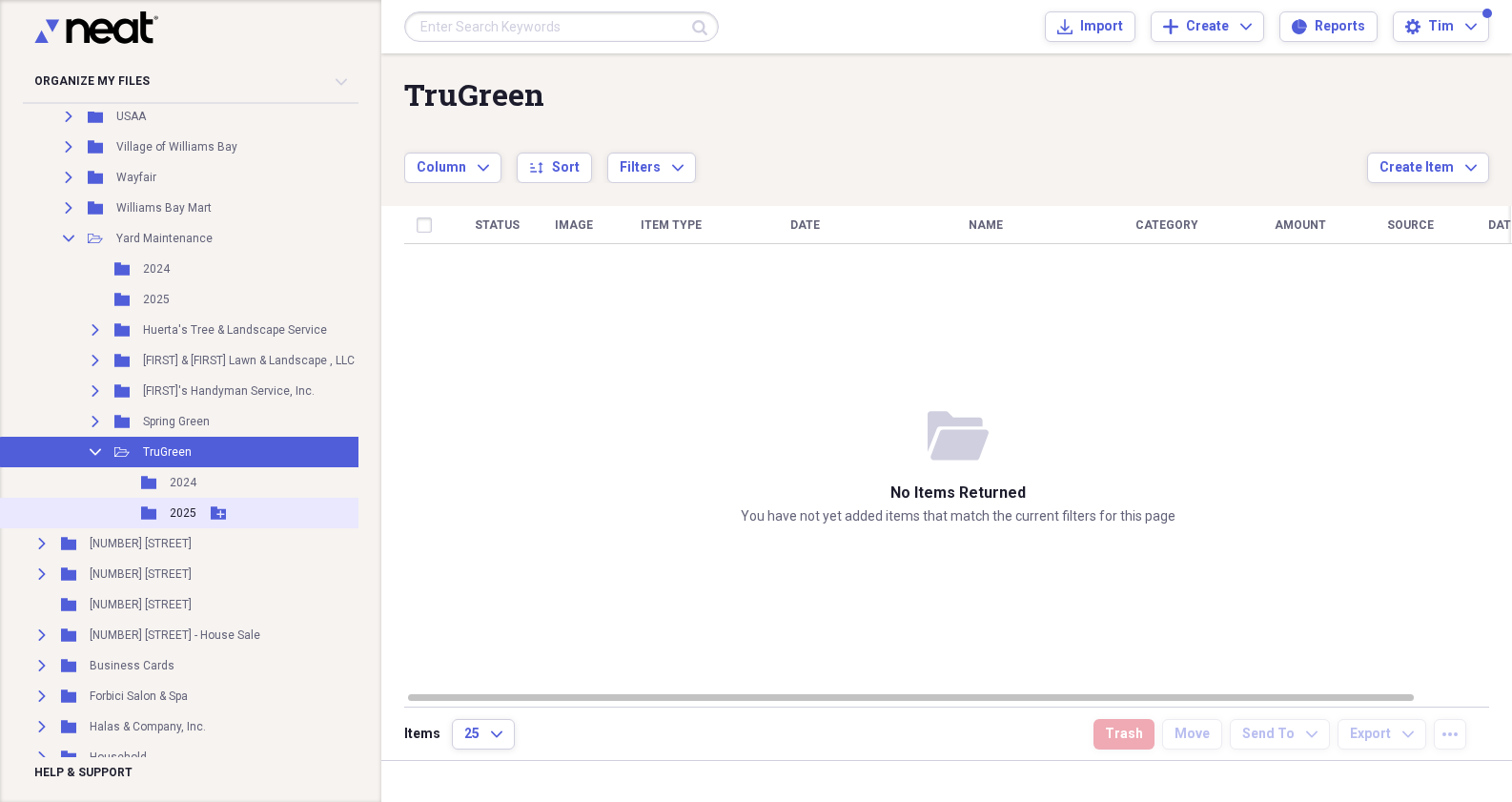 click on "Folder 2025 Add Folder" at bounding box center (206, 513) 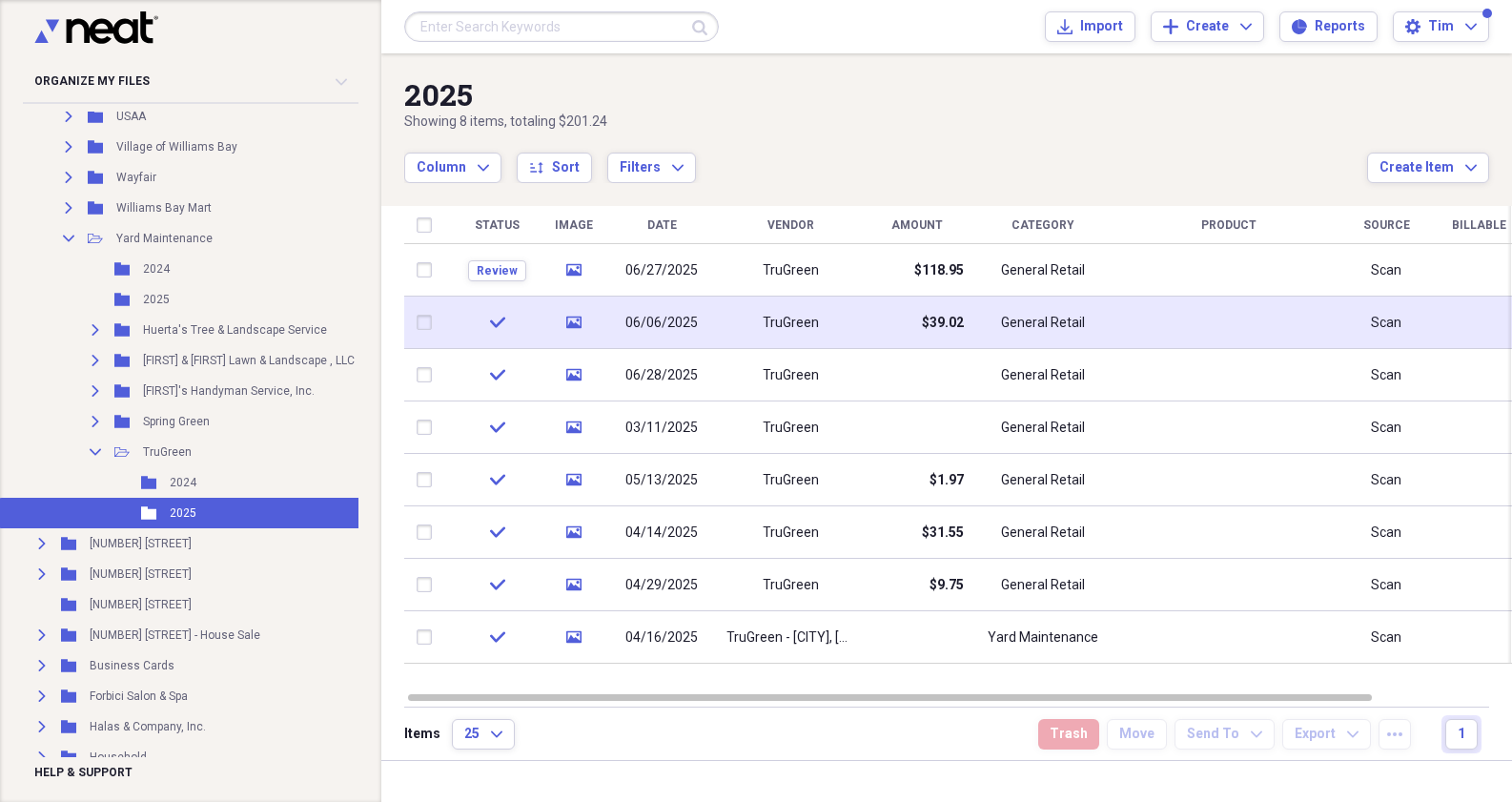 click on "TruGreen" at bounding box center [790, 323] 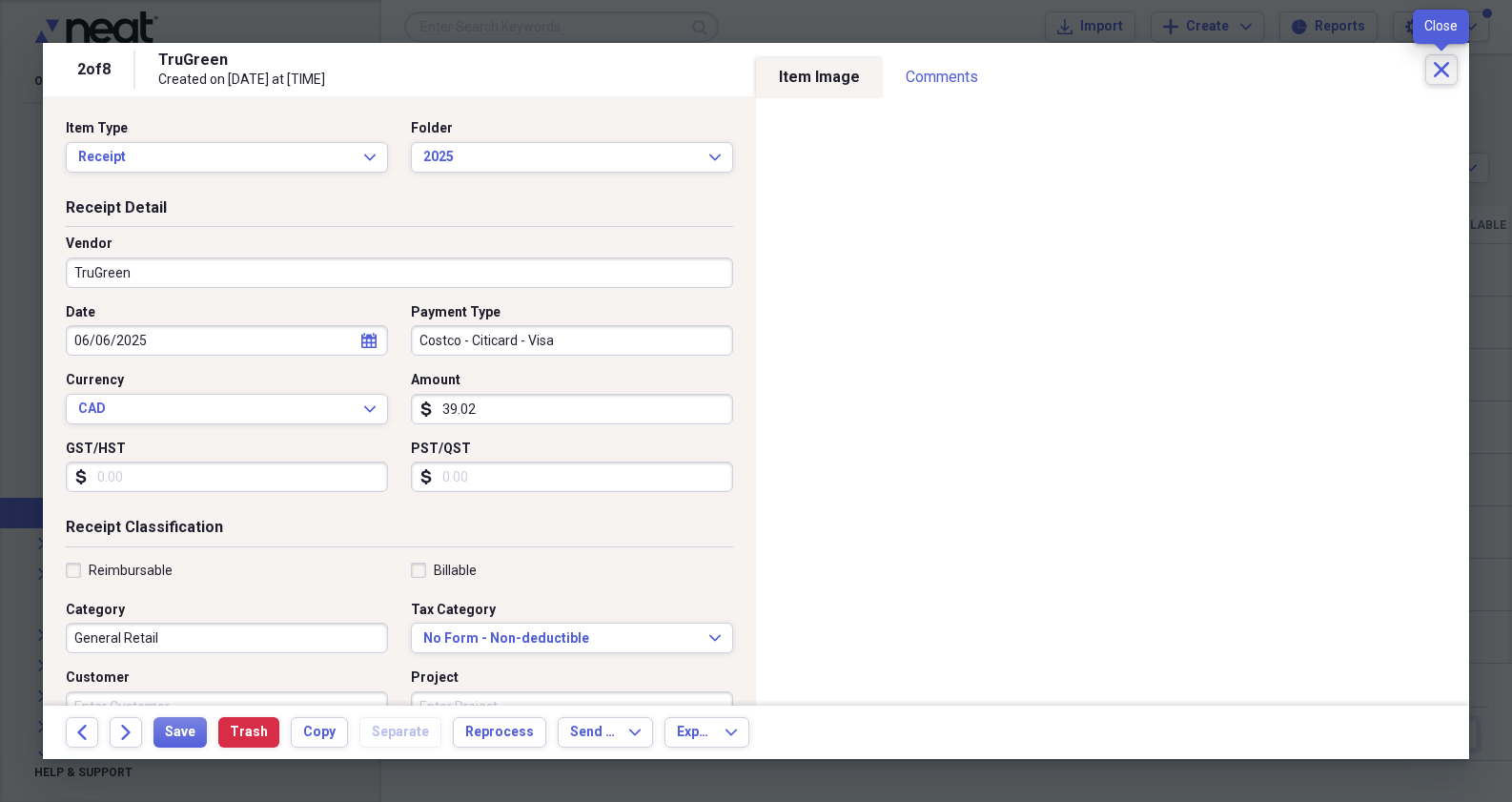 click 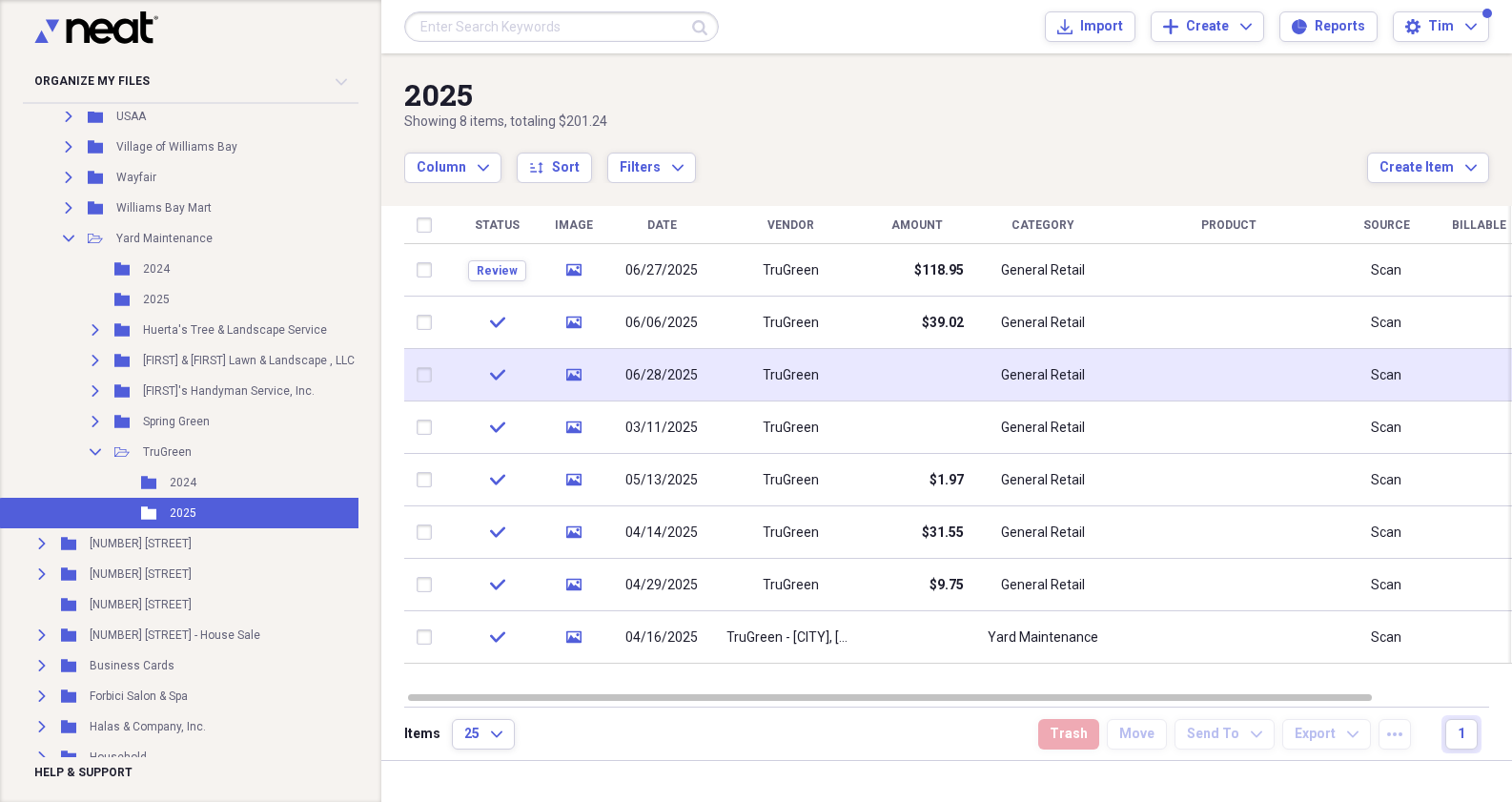 click on "06/28/2025" at bounding box center (662, 376) 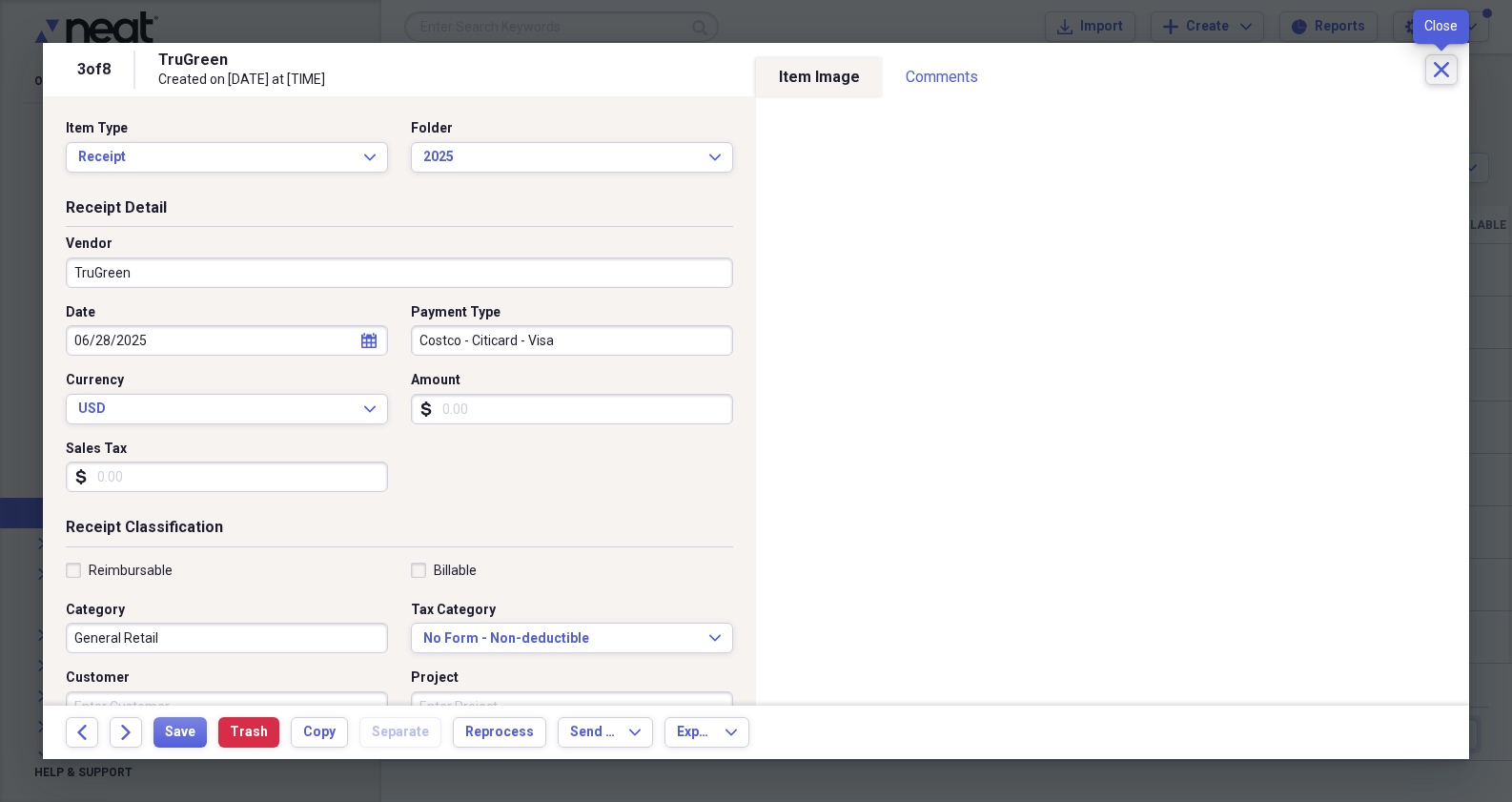 click on "Close" 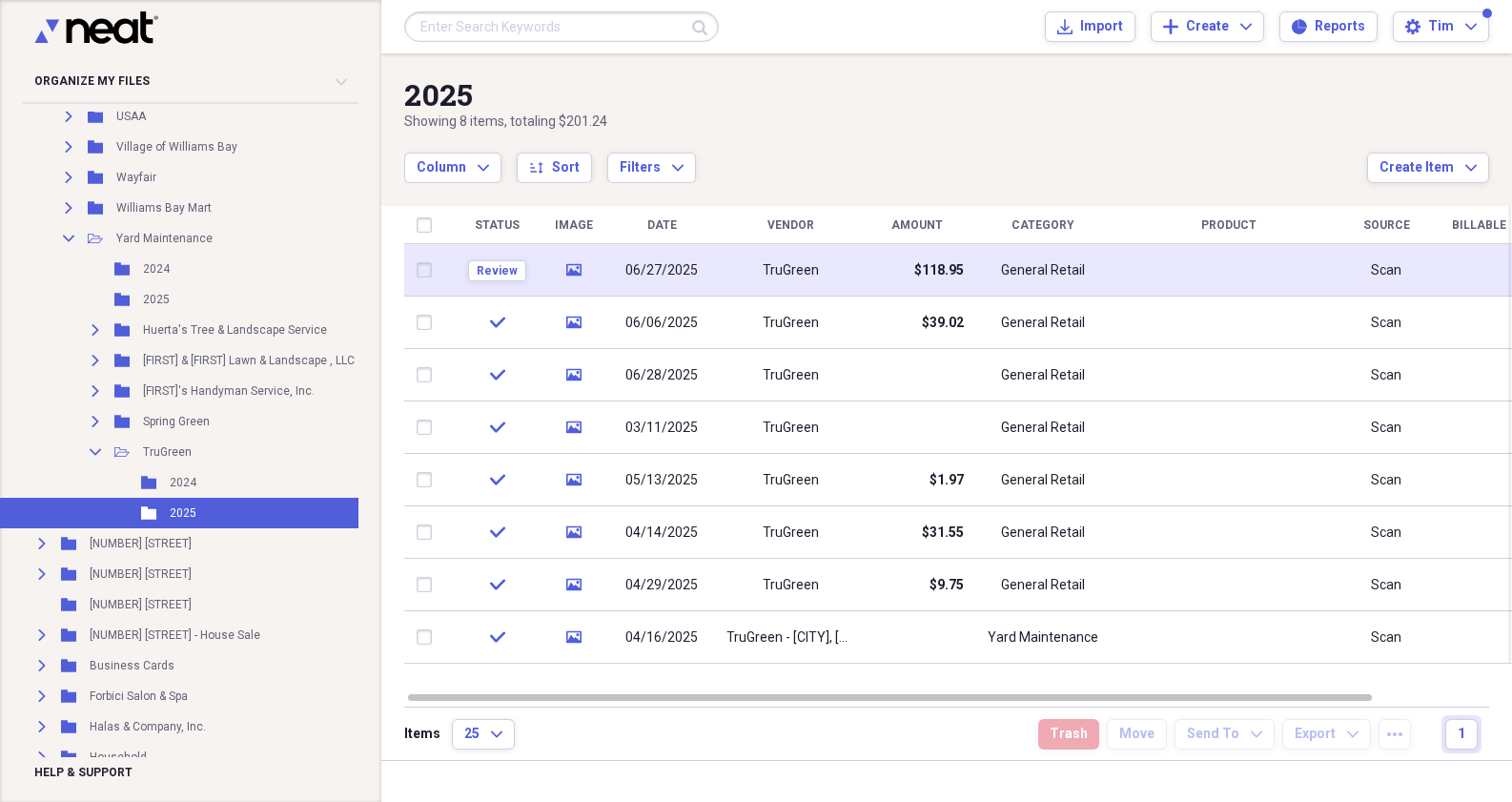click on "General Retail" at bounding box center (1043, 271) 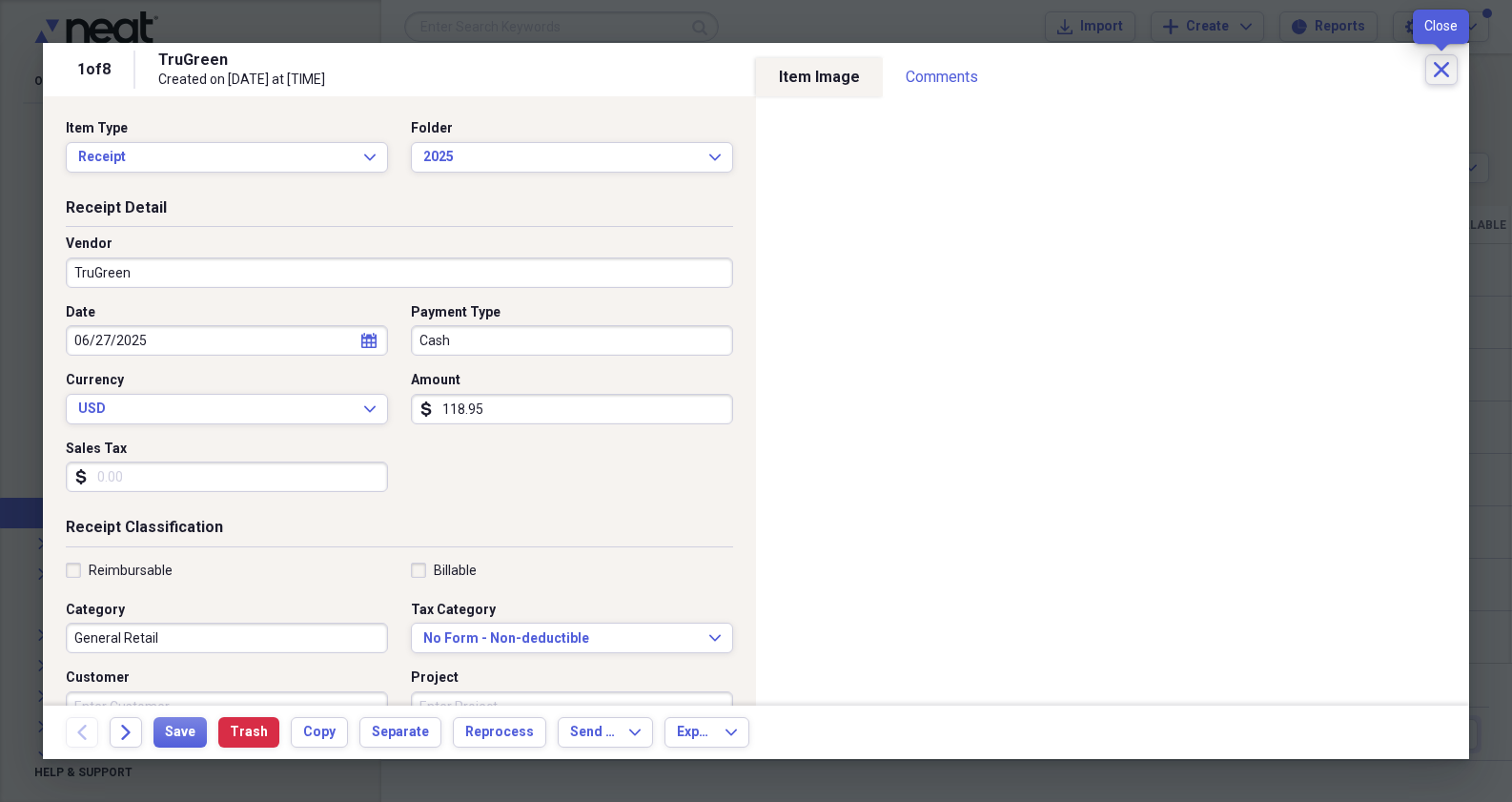 click on "Close" 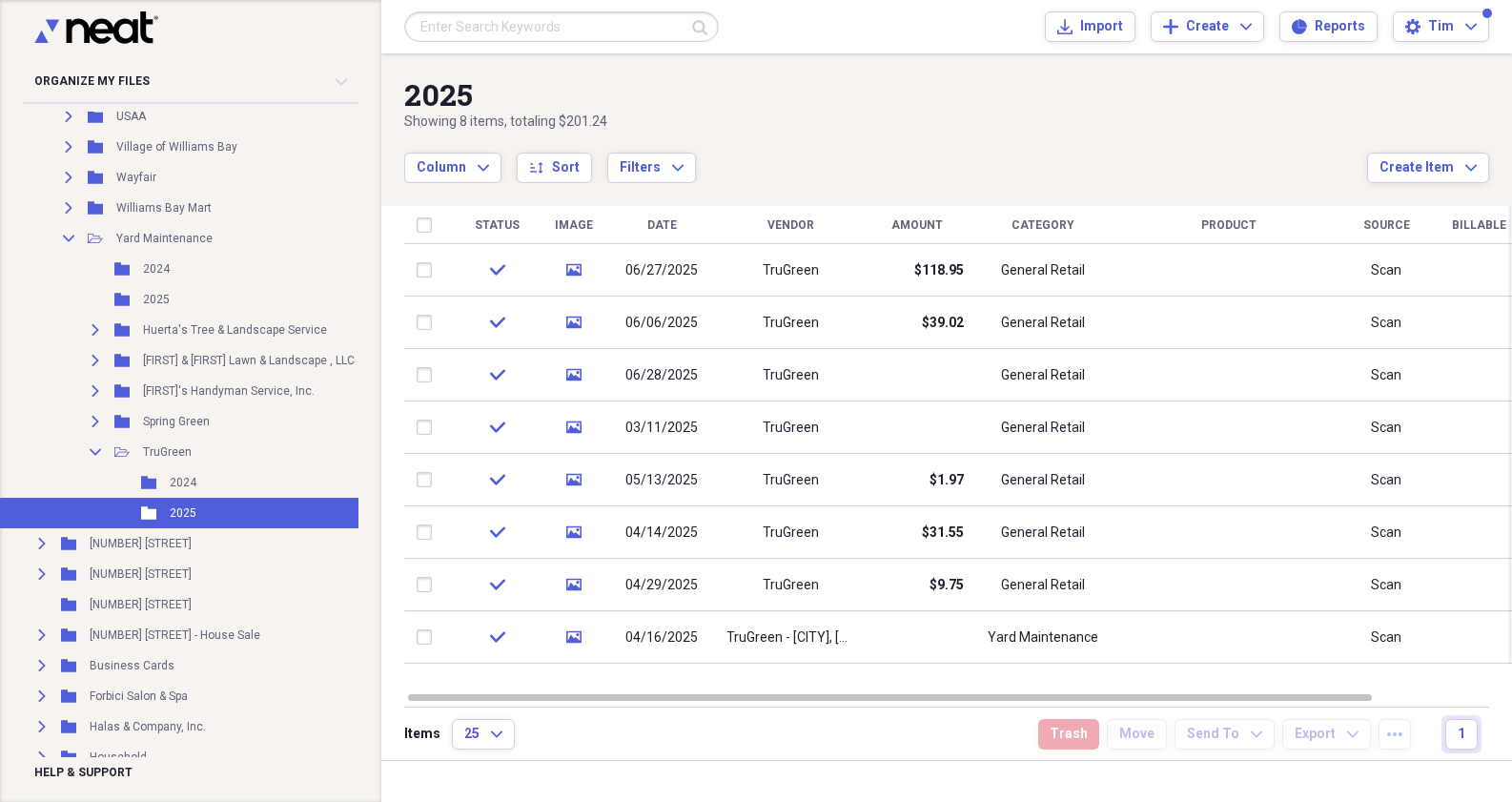 click on "Date" at bounding box center [662, 225] 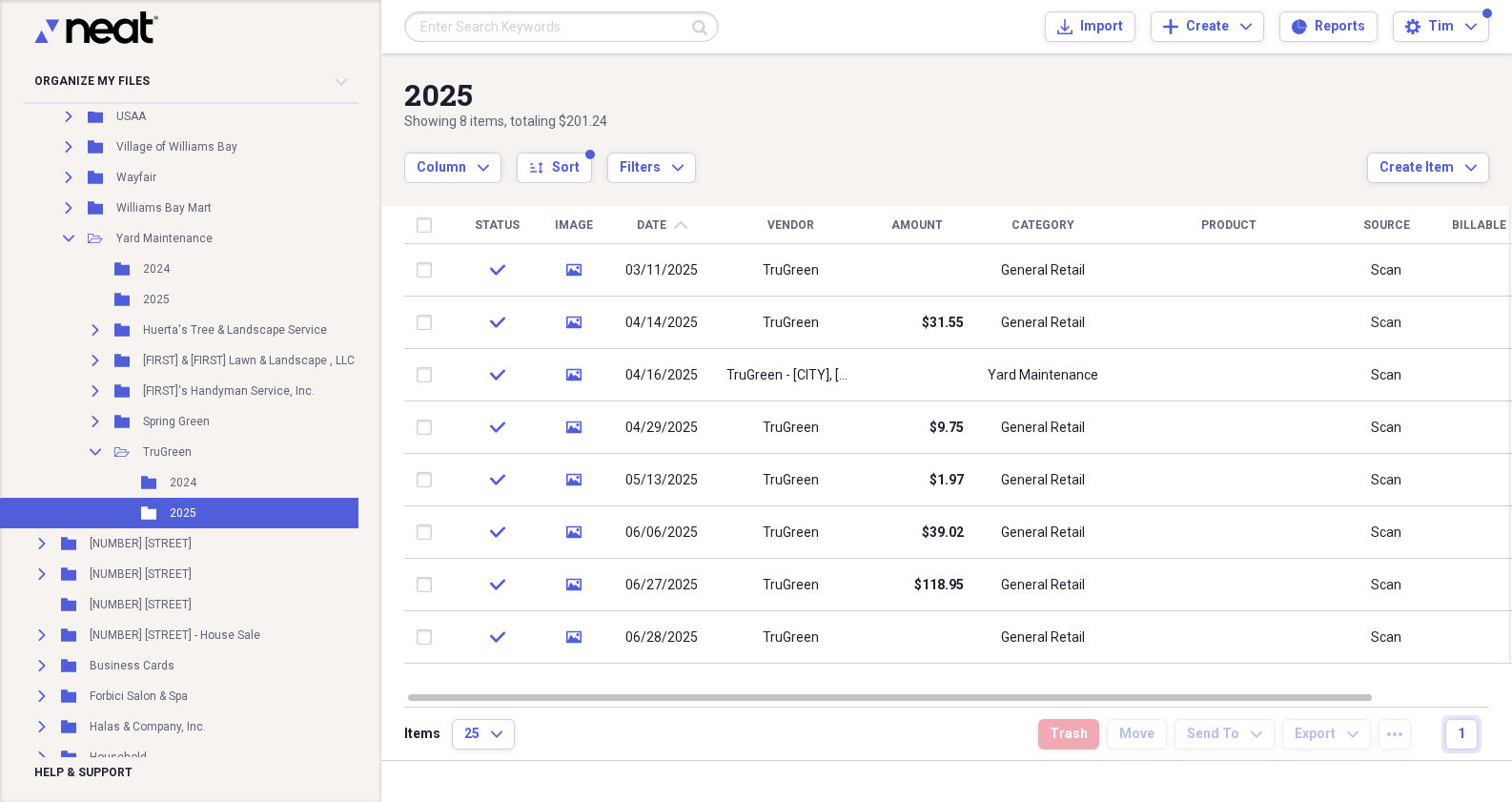 click on "Date chevron-up" at bounding box center (662, 225) 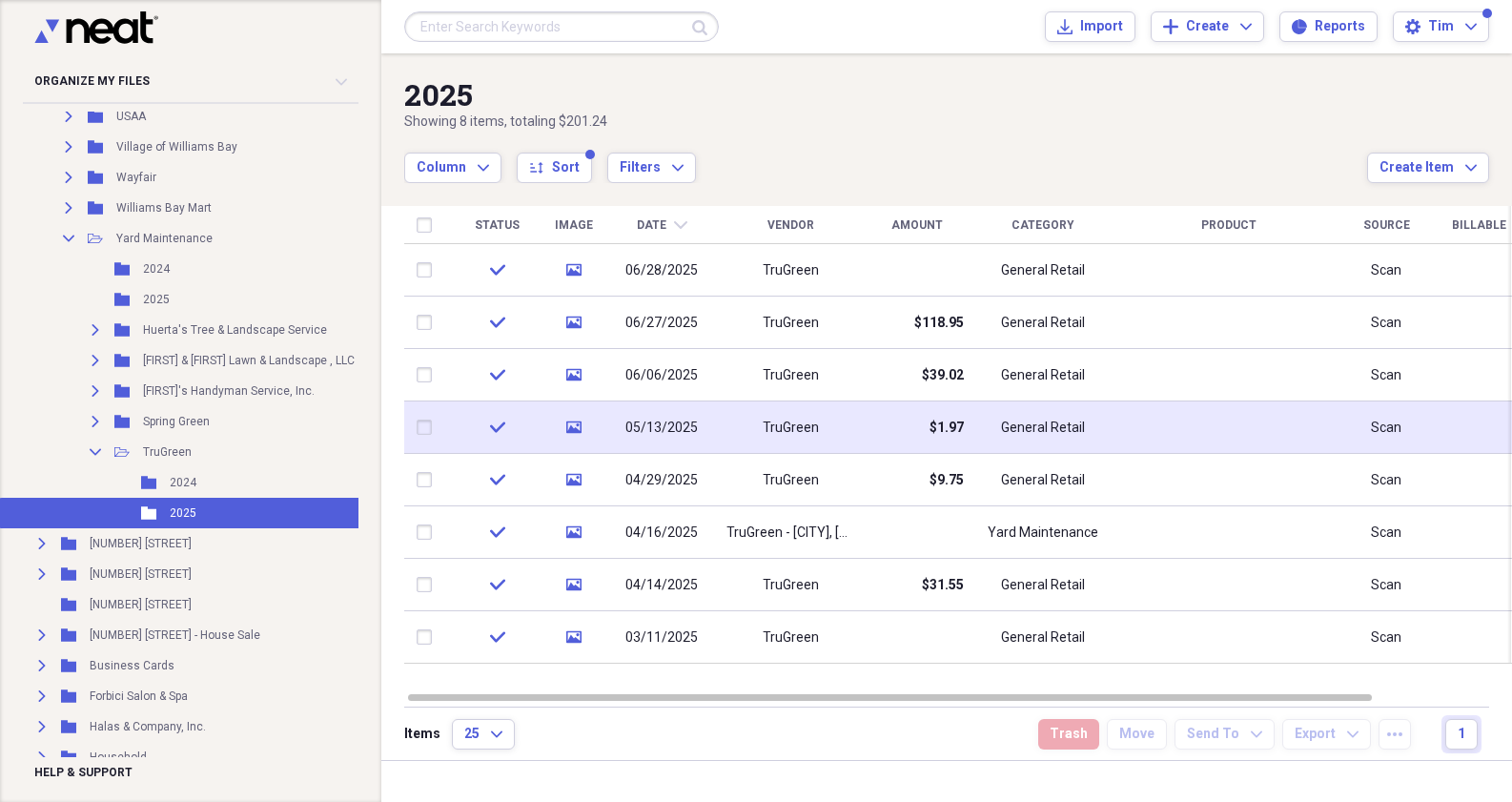 click on "General Retail" at bounding box center [1043, 428] 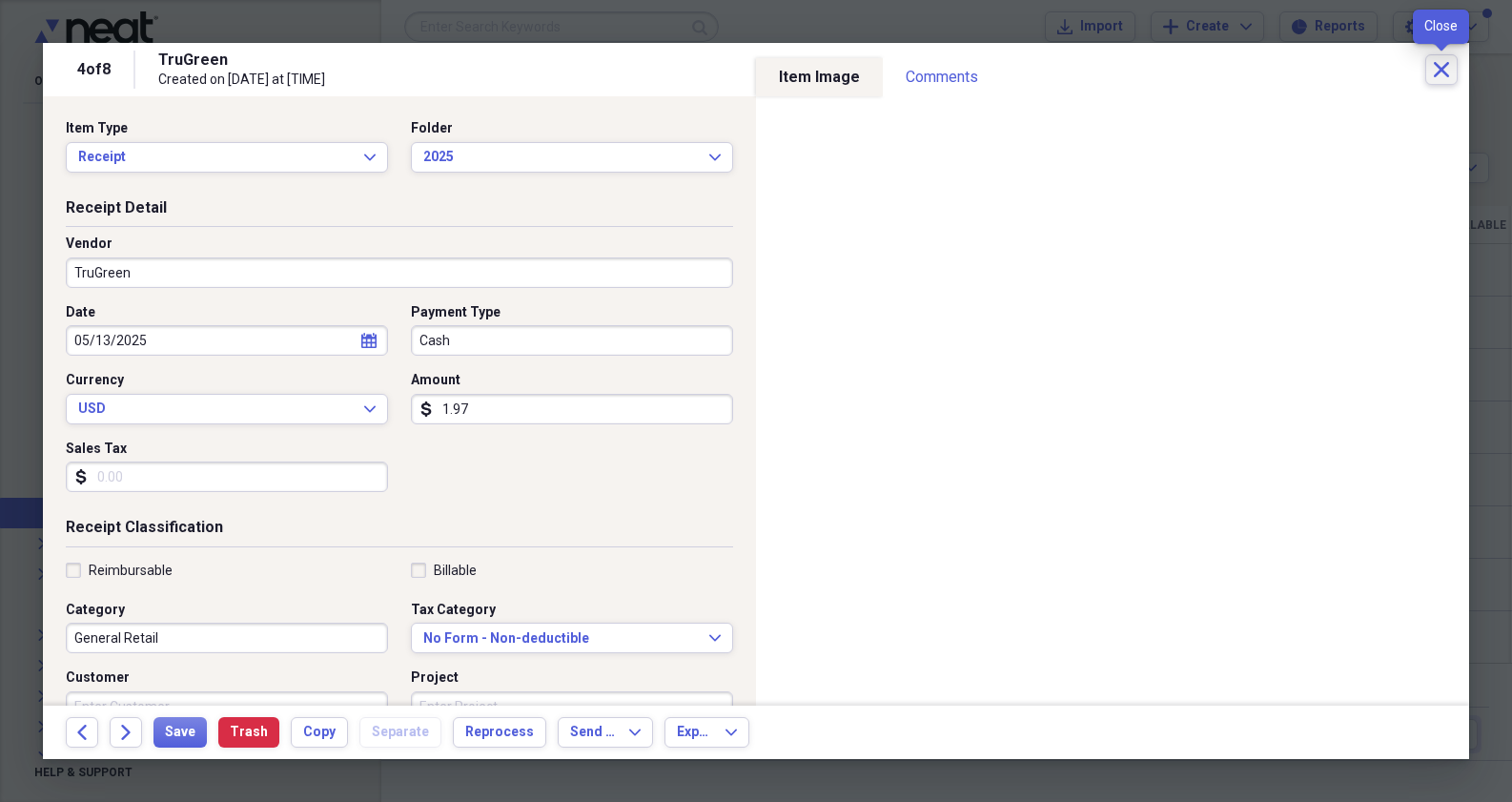 click on "Close" 